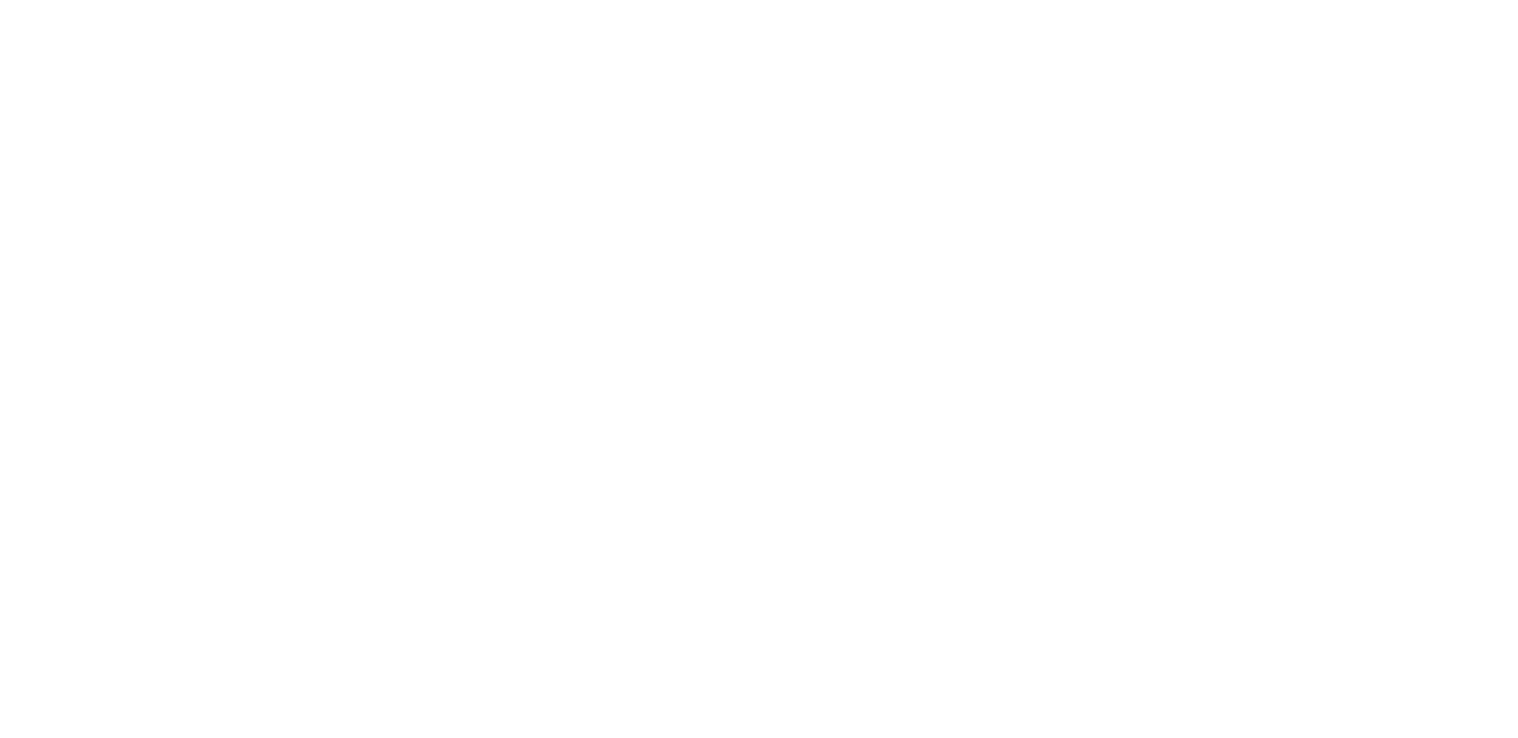 scroll, scrollTop: 0, scrollLeft: 0, axis: both 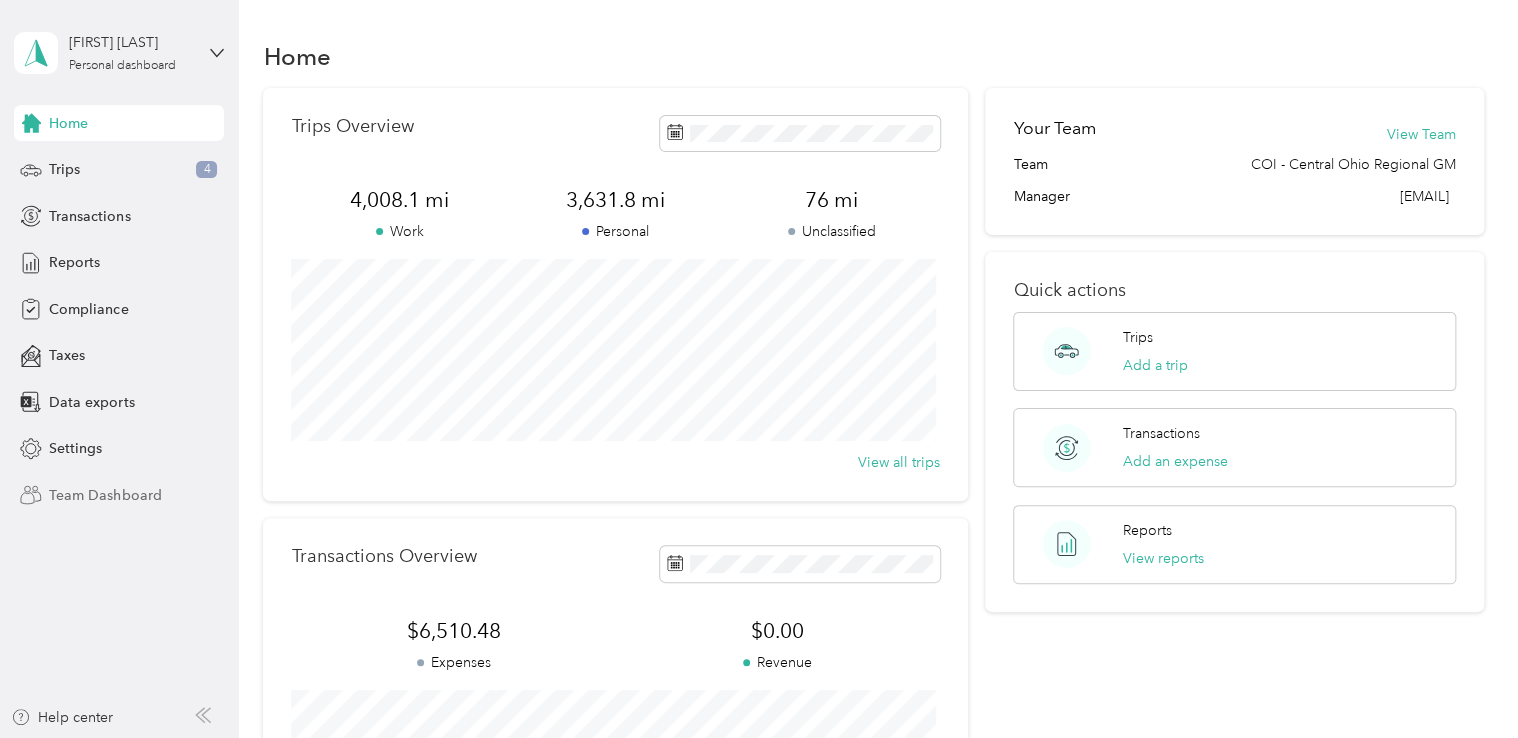 click on "Team Dashboard" at bounding box center [105, 495] 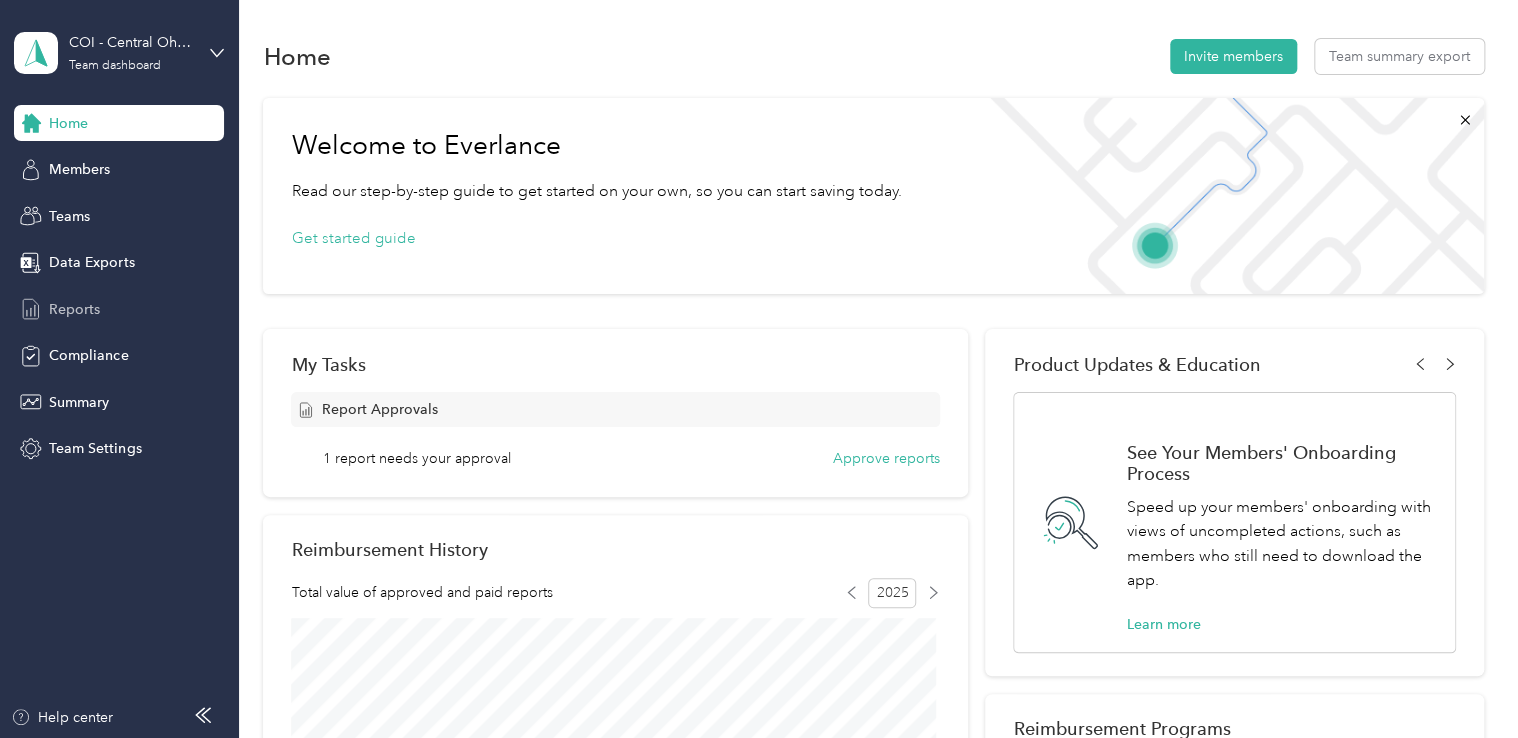 click on "Reports" at bounding box center [74, 309] 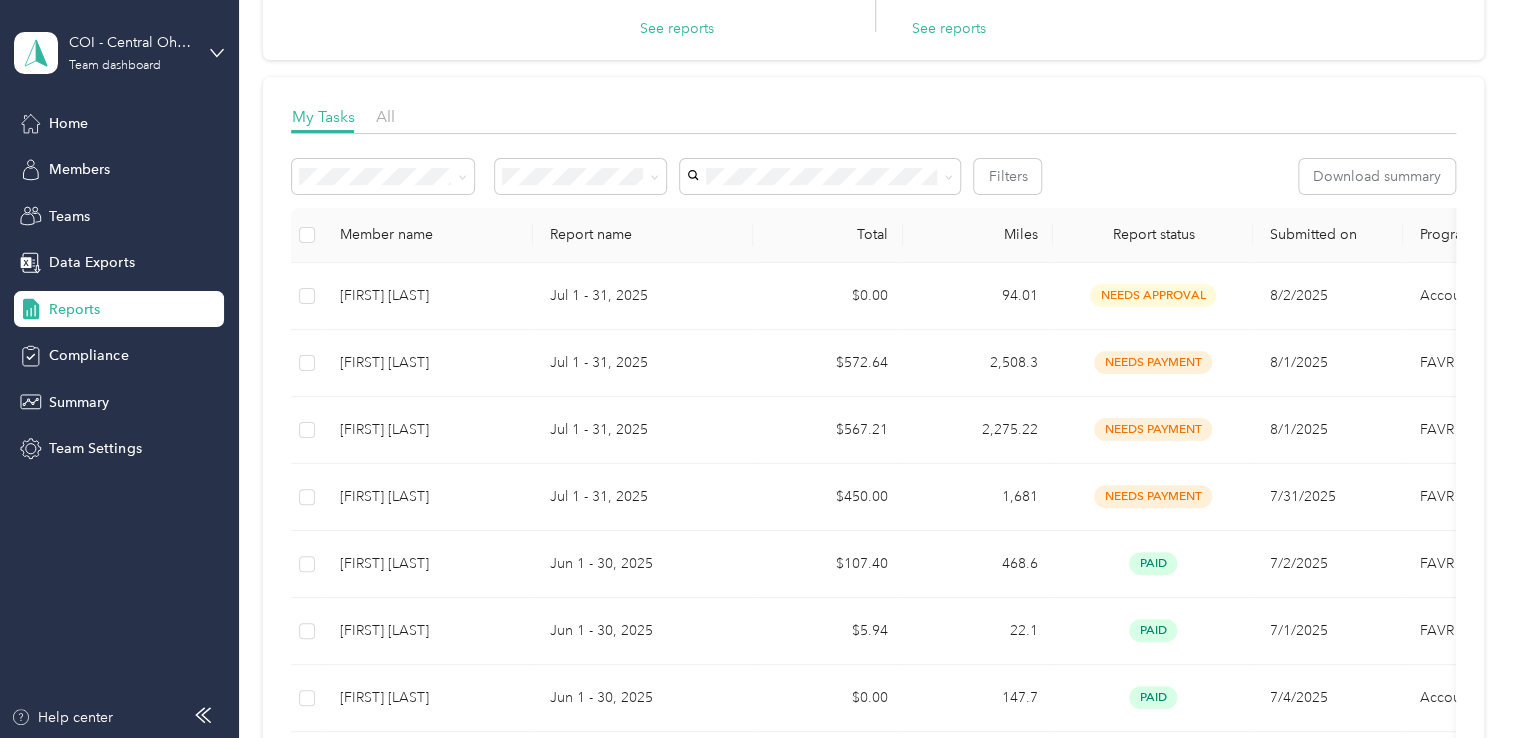scroll, scrollTop: 221, scrollLeft: 0, axis: vertical 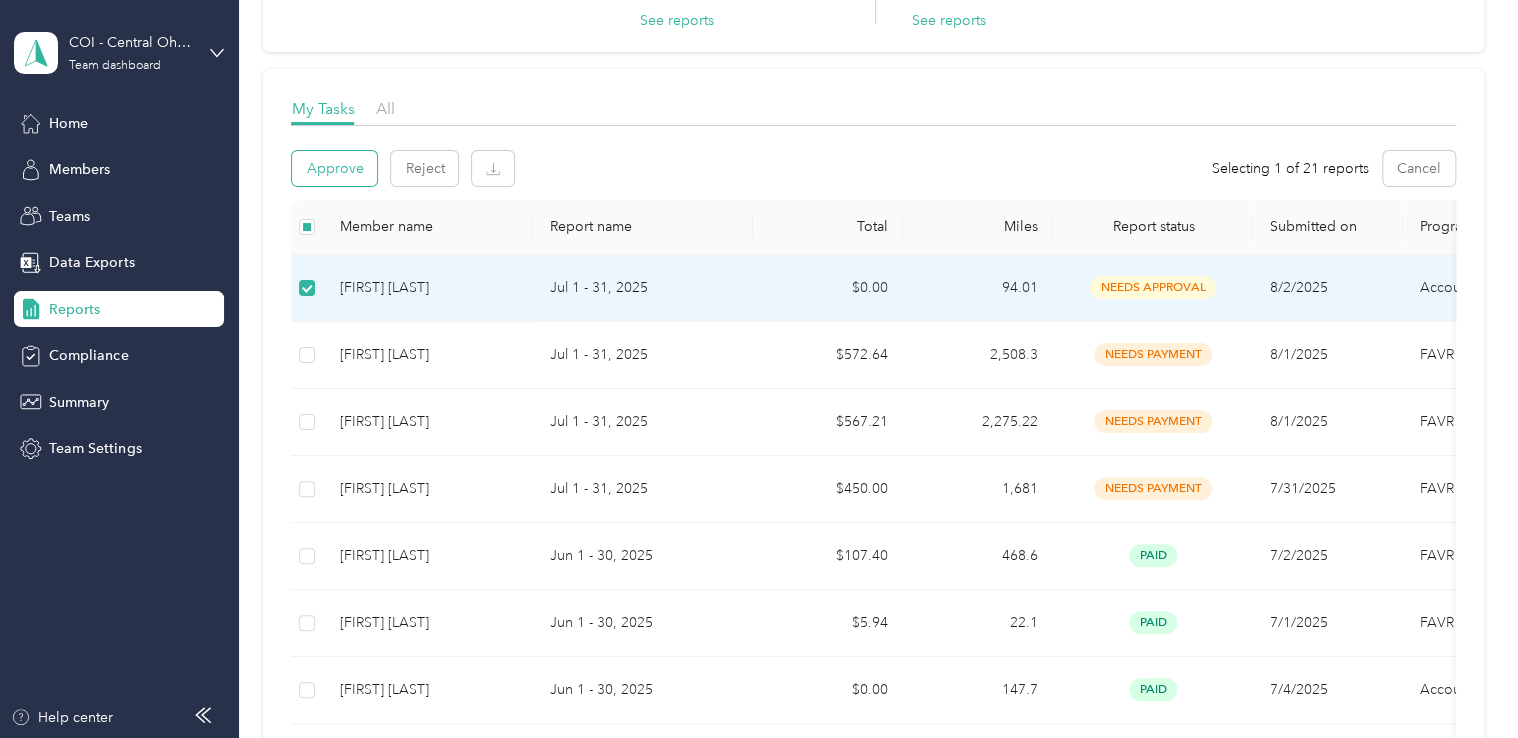 click on "Approve" at bounding box center (334, 168) 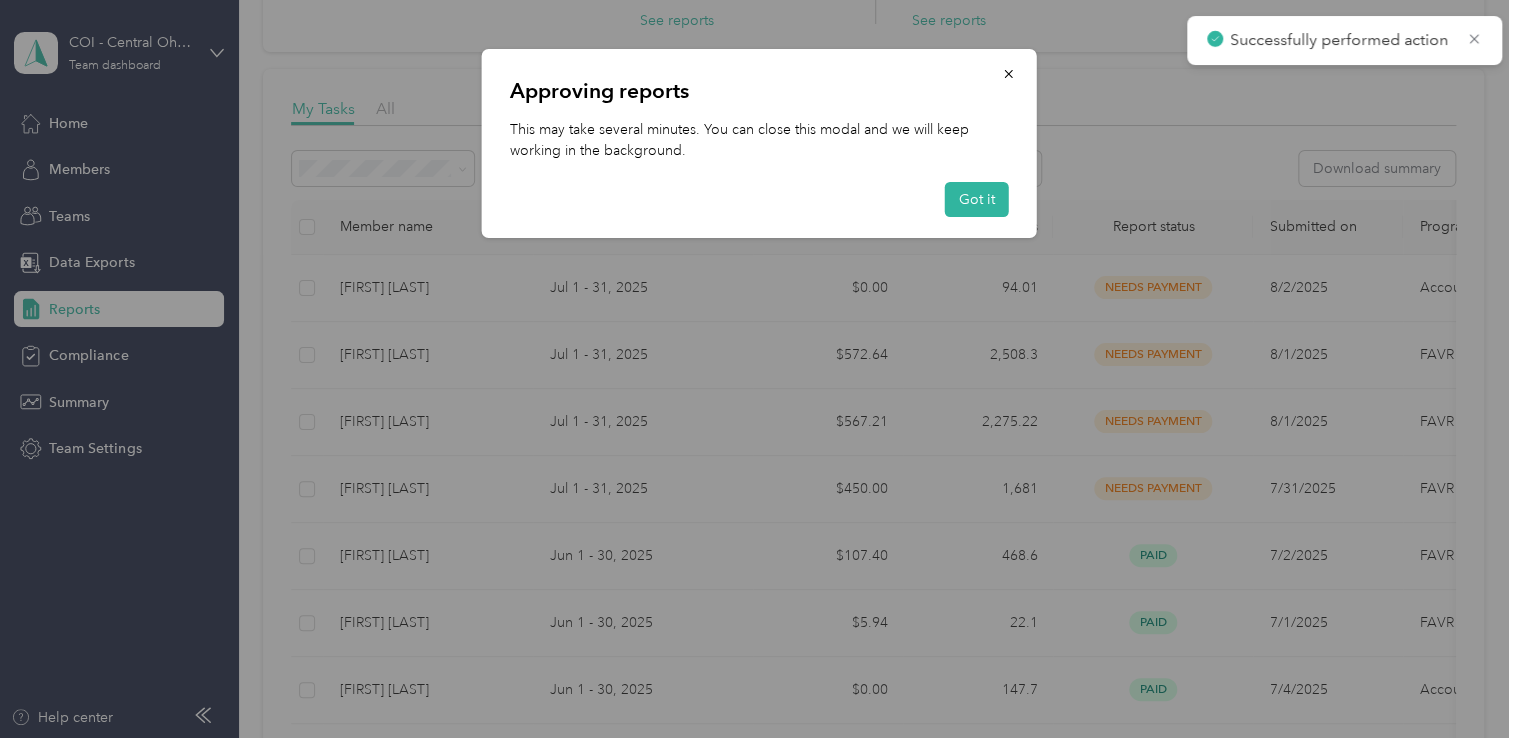click on "Approving reports This may take several minutes. You can close this modal and we will keep working in the background. Got it" at bounding box center (1036, 146) 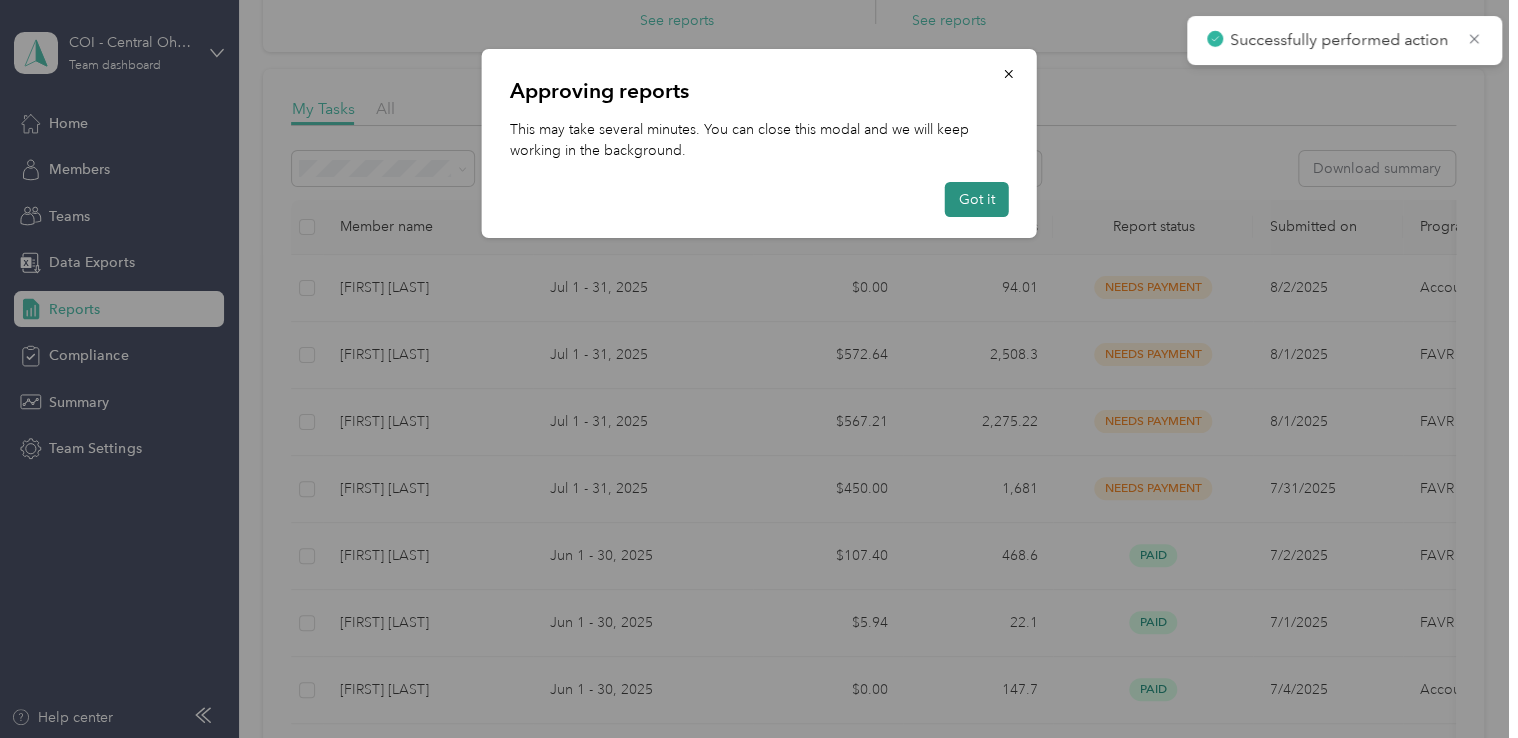 click on "Got it" at bounding box center [977, 199] 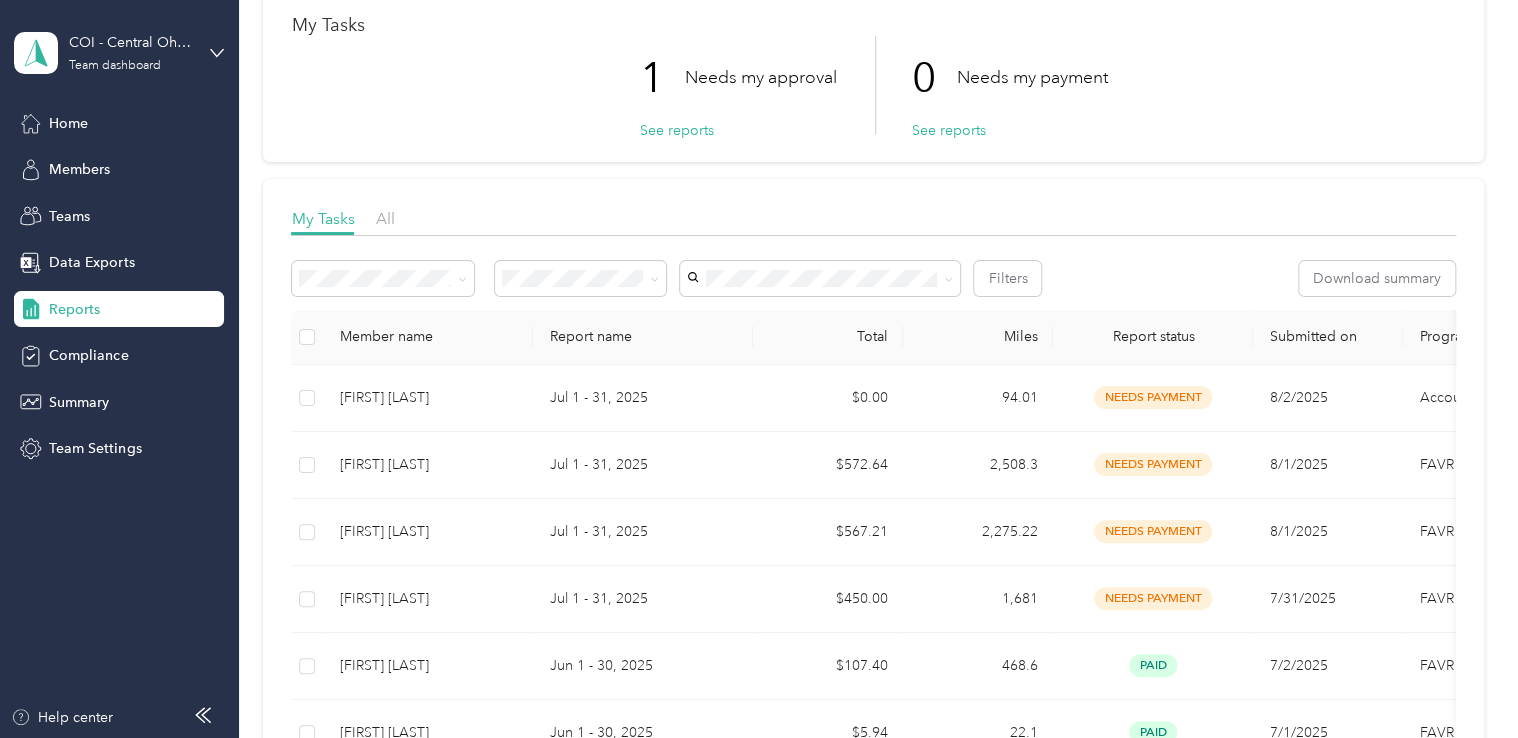 scroll, scrollTop: 0, scrollLeft: 0, axis: both 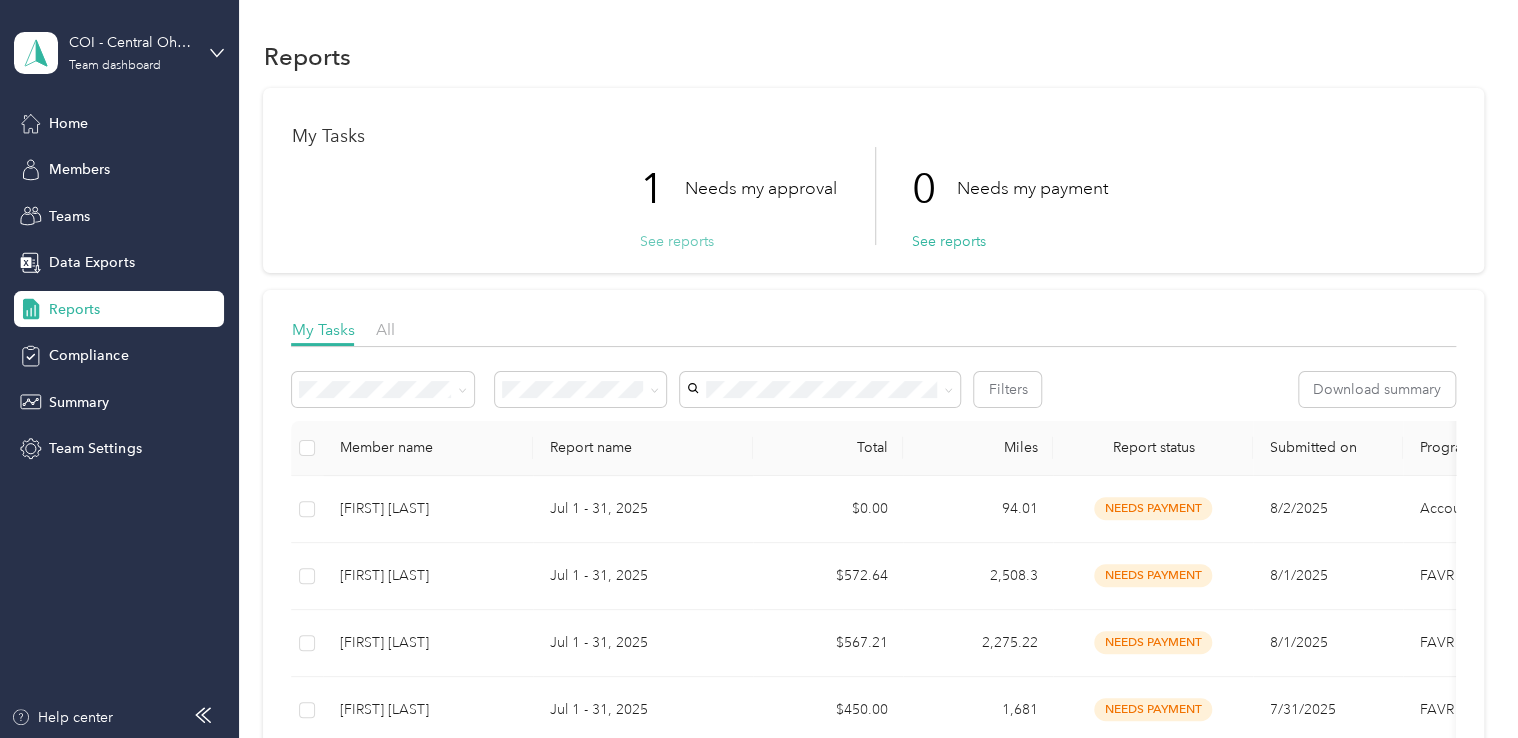 click on "See reports" at bounding box center (676, 241) 